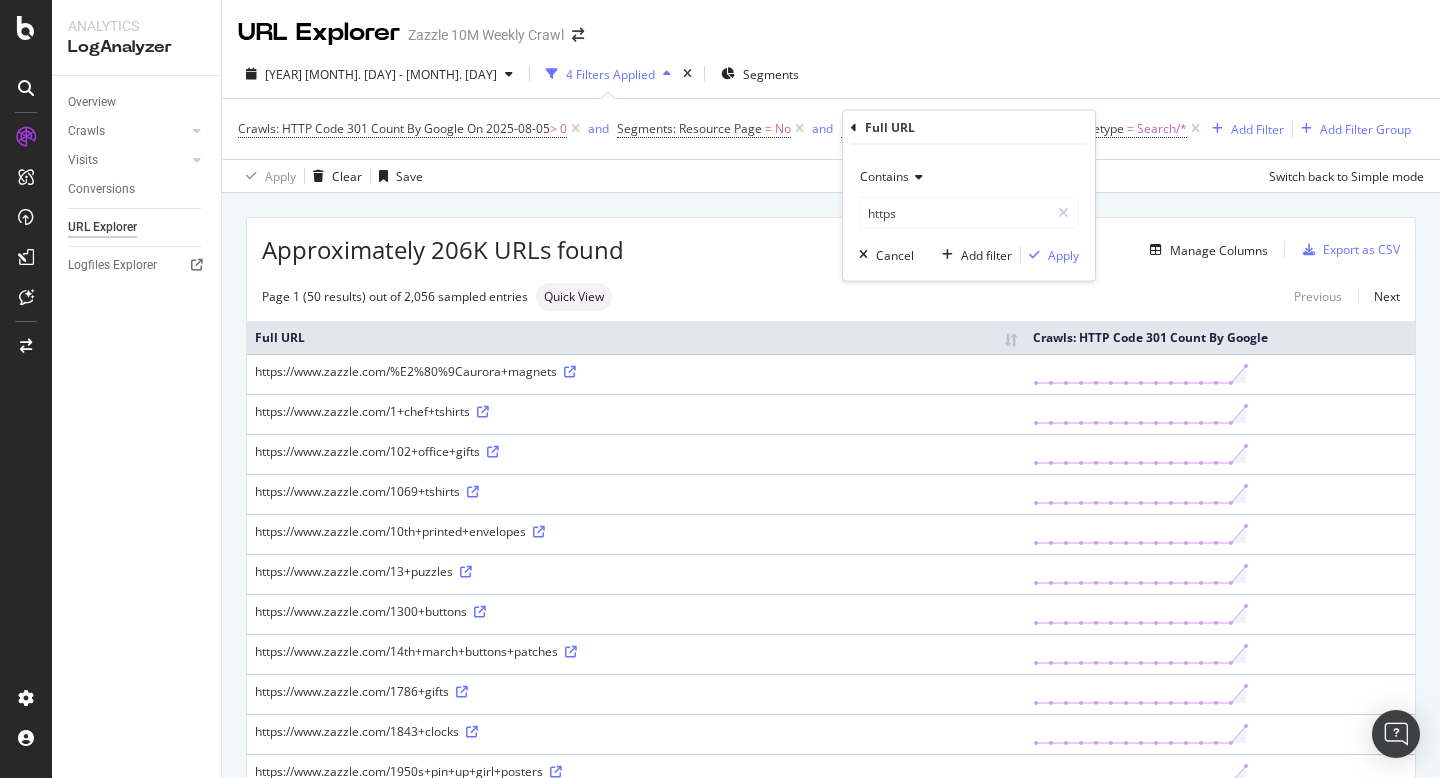 scroll, scrollTop: 0, scrollLeft: 0, axis: both 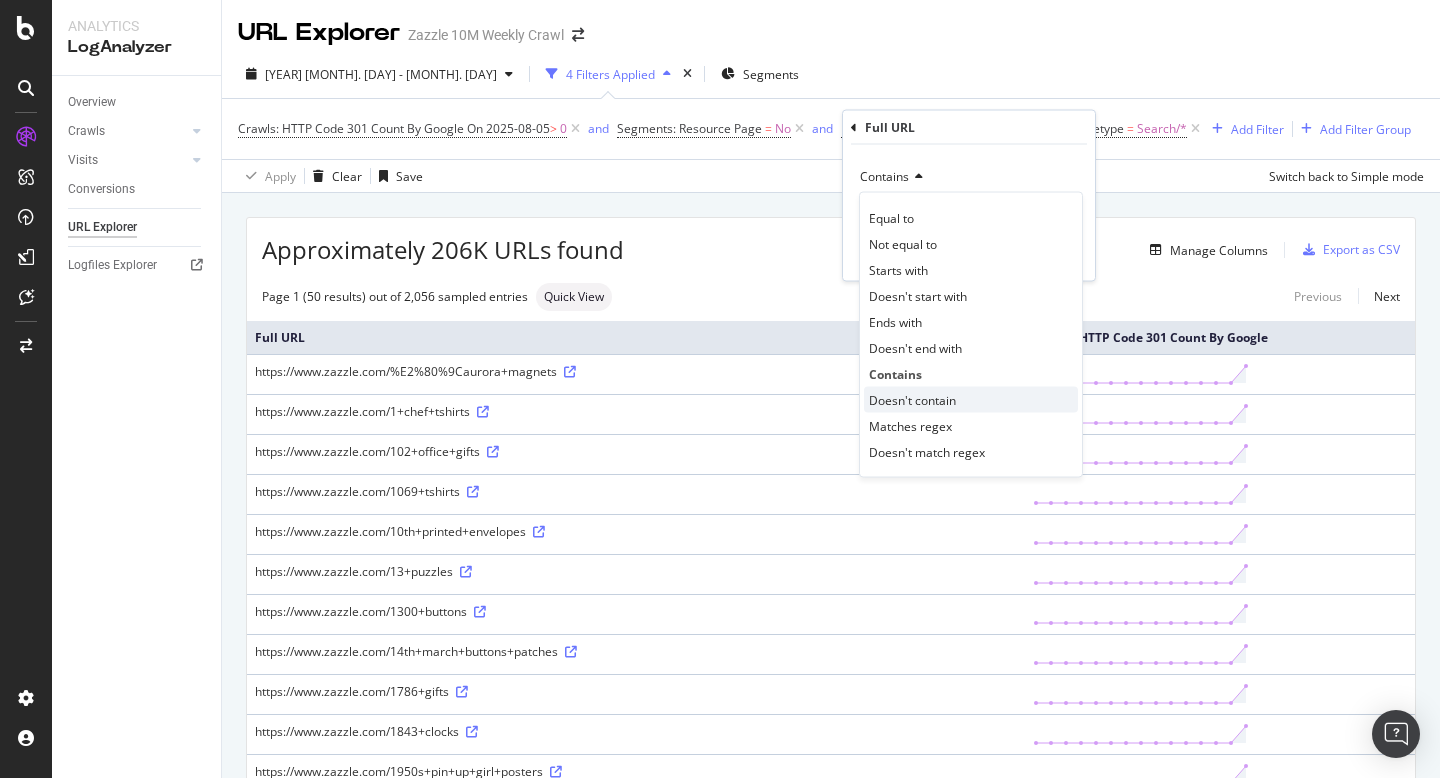 click on "Doesn't contain" at bounding box center [971, 400] 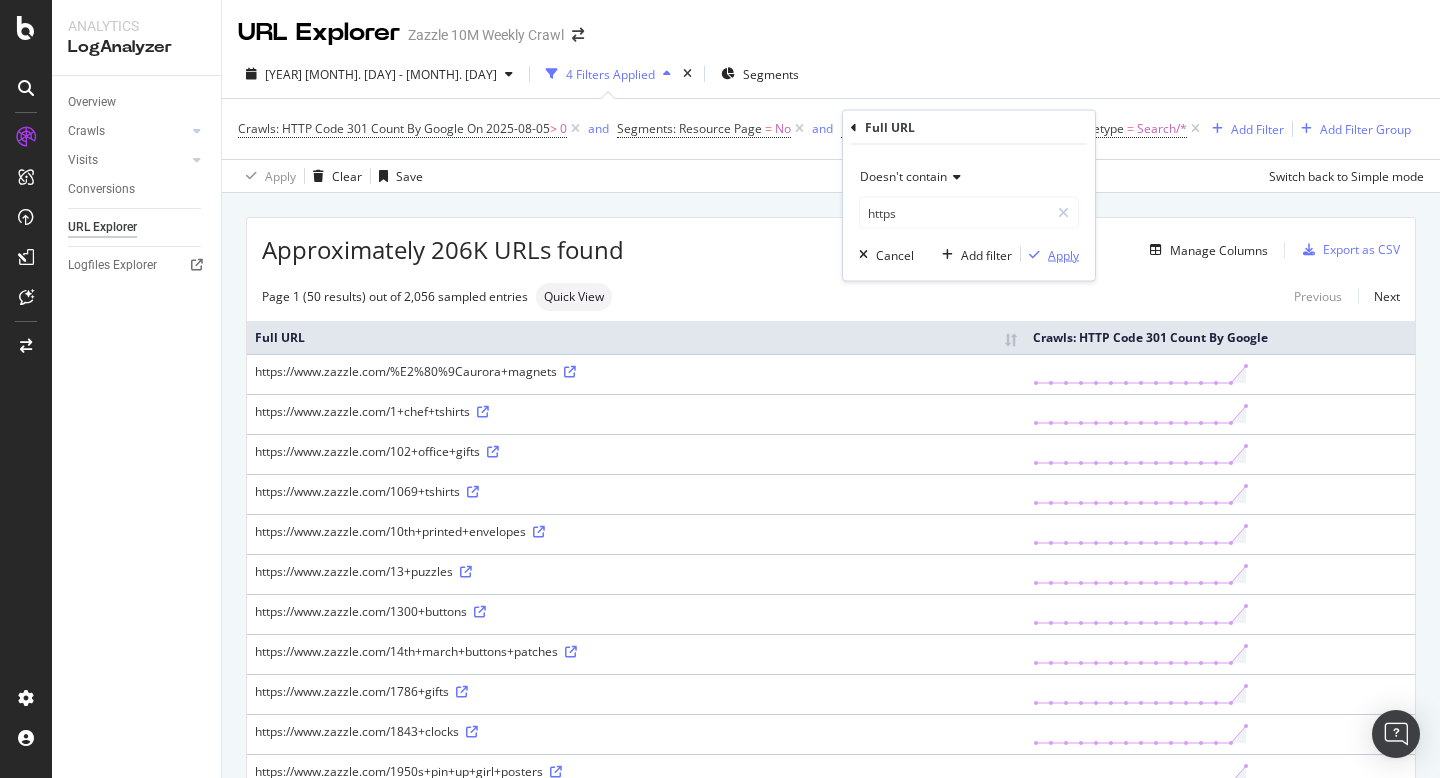 click on "Apply" at bounding box center [1063, 254] 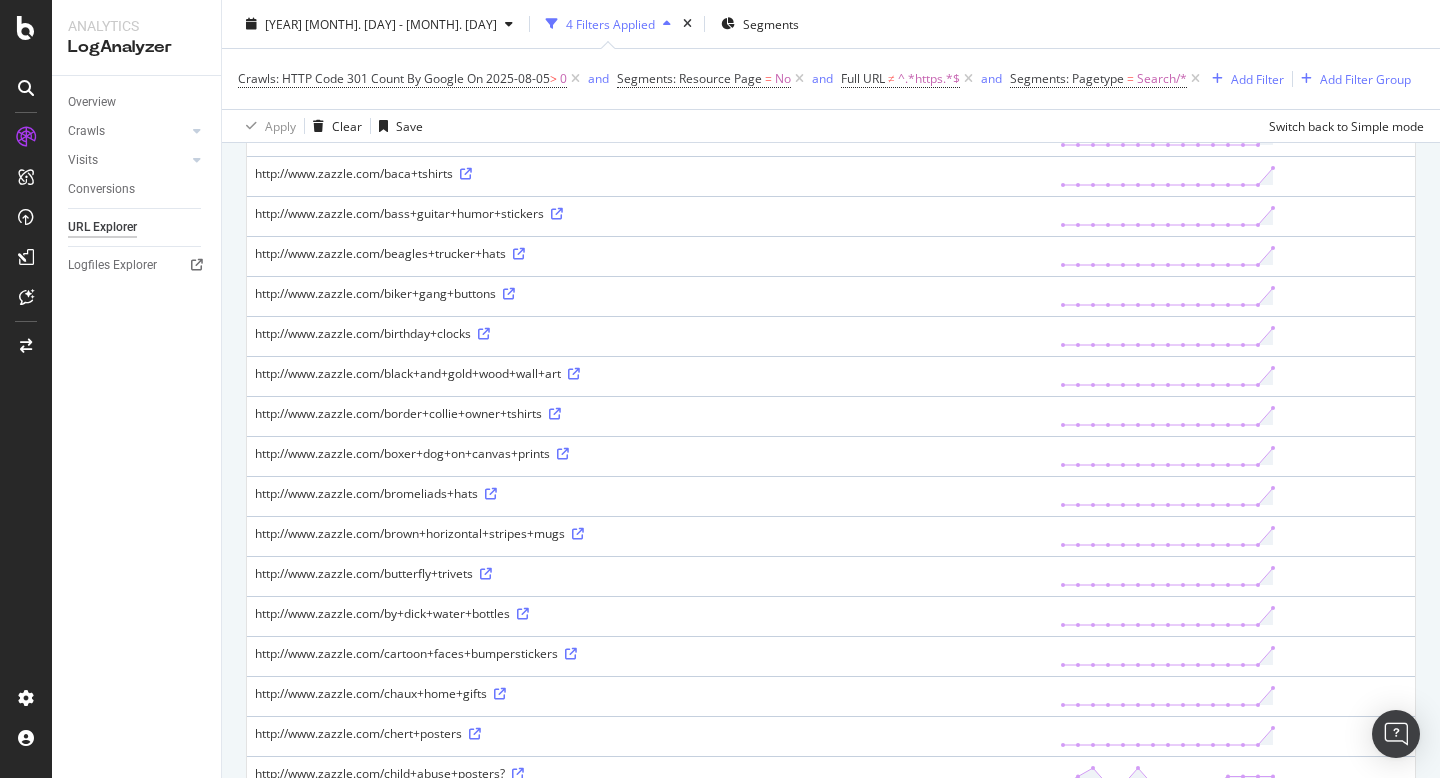 scroll, scrollTop: 684, scrollLeft: 0, axis: vertical 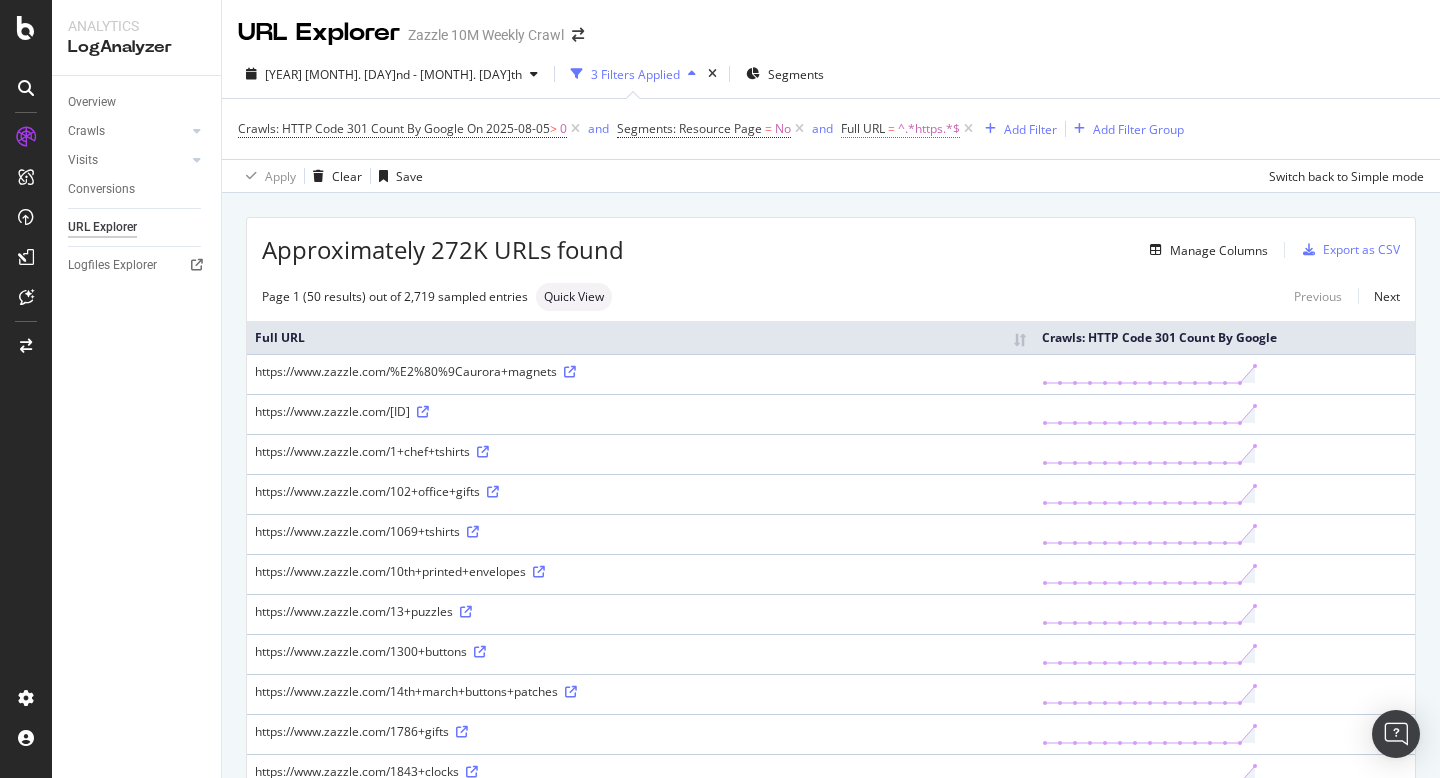 click on "Full URL" at bounding box center [863, 128] 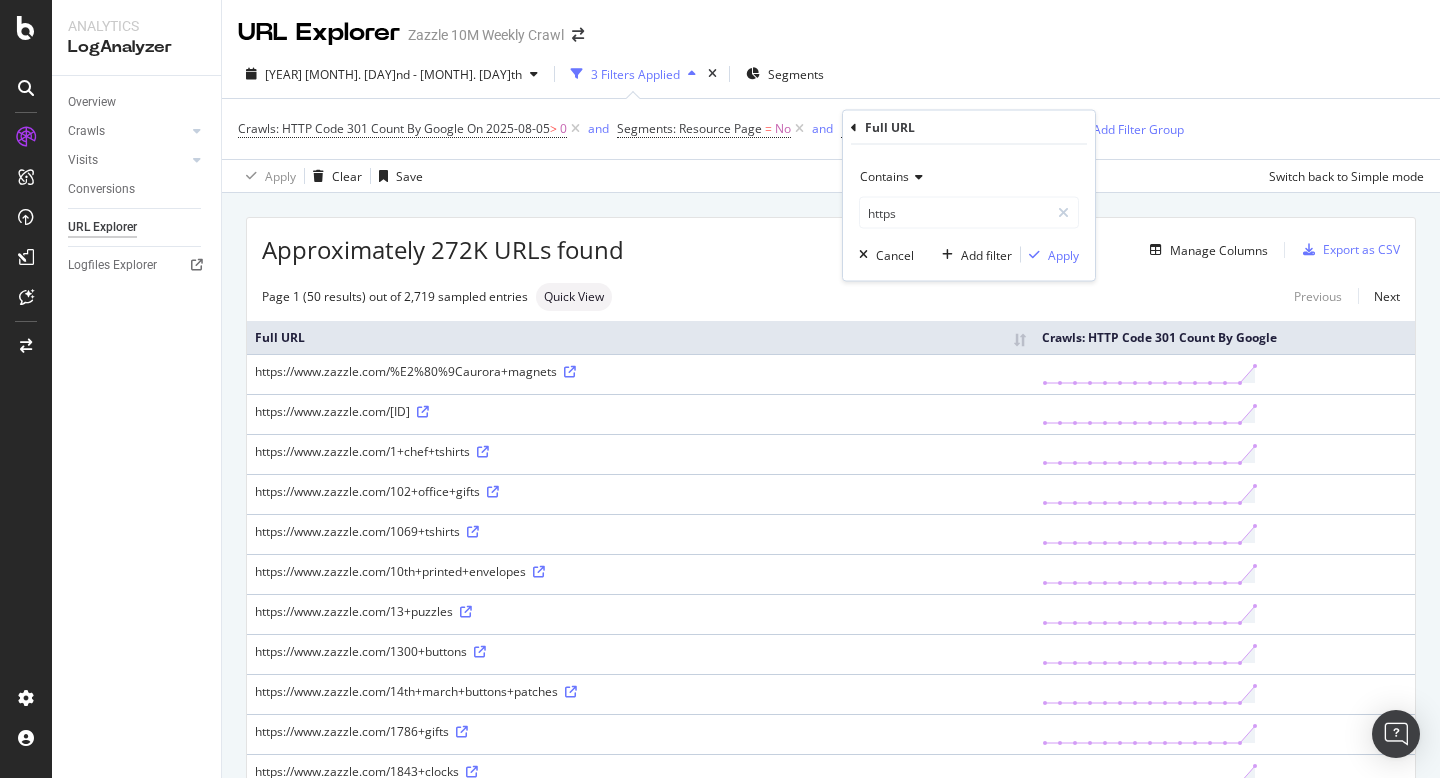 click on "2025 Jul. 22nd - Aug. 5th 3 Filters Applied Segments" at bounding box center [831, 78] 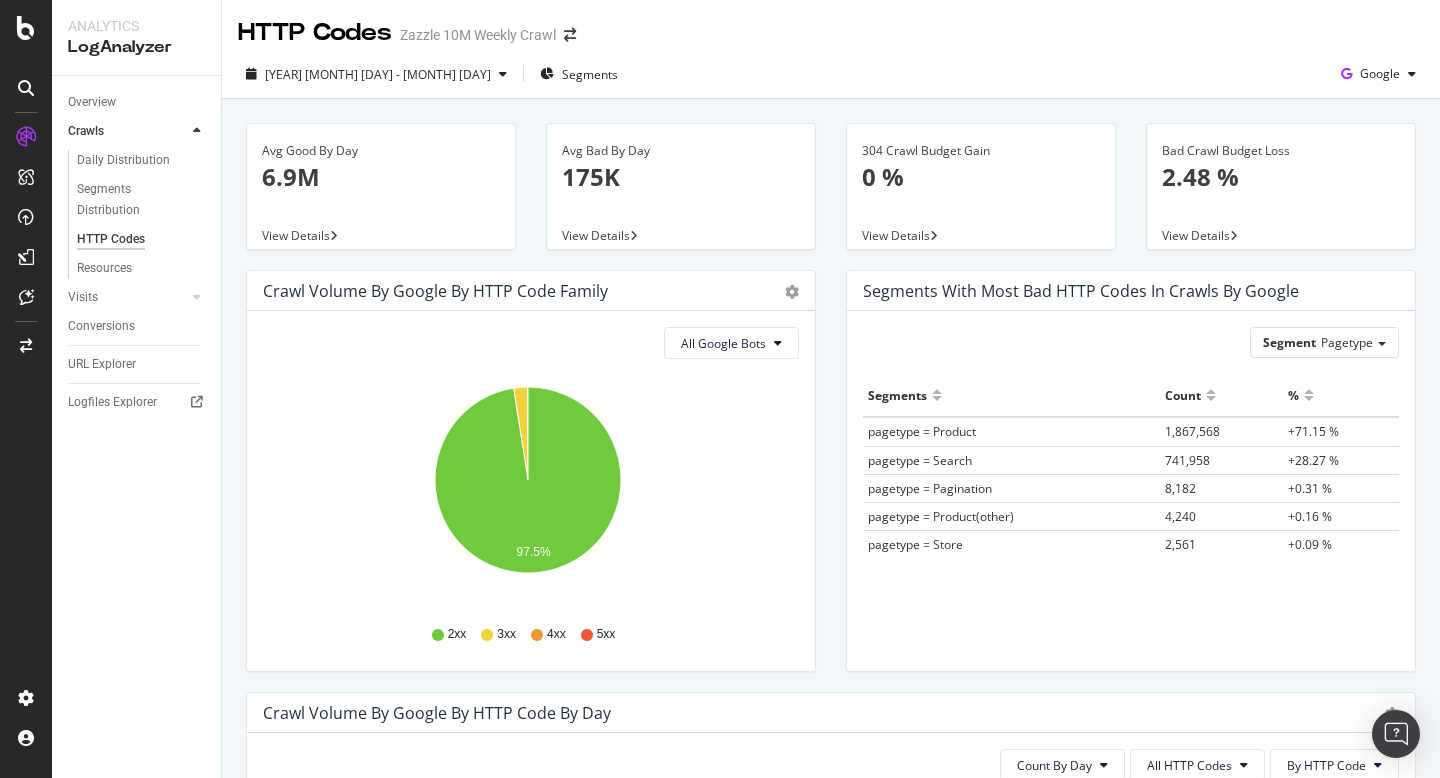 scroll, scrollTop: 0, scrollLeft: 0, axis: both 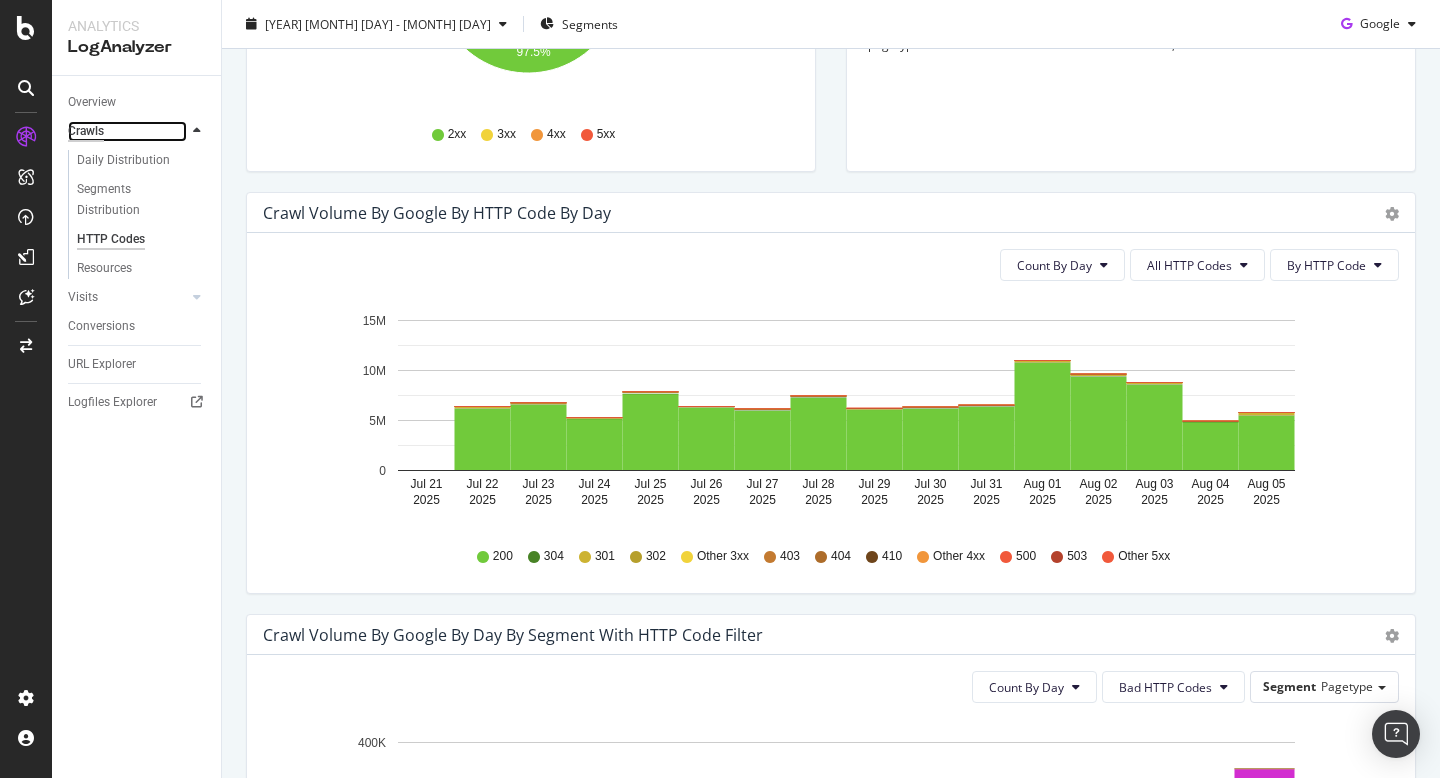 click on "Crawls" at bounding box center [86, 131] 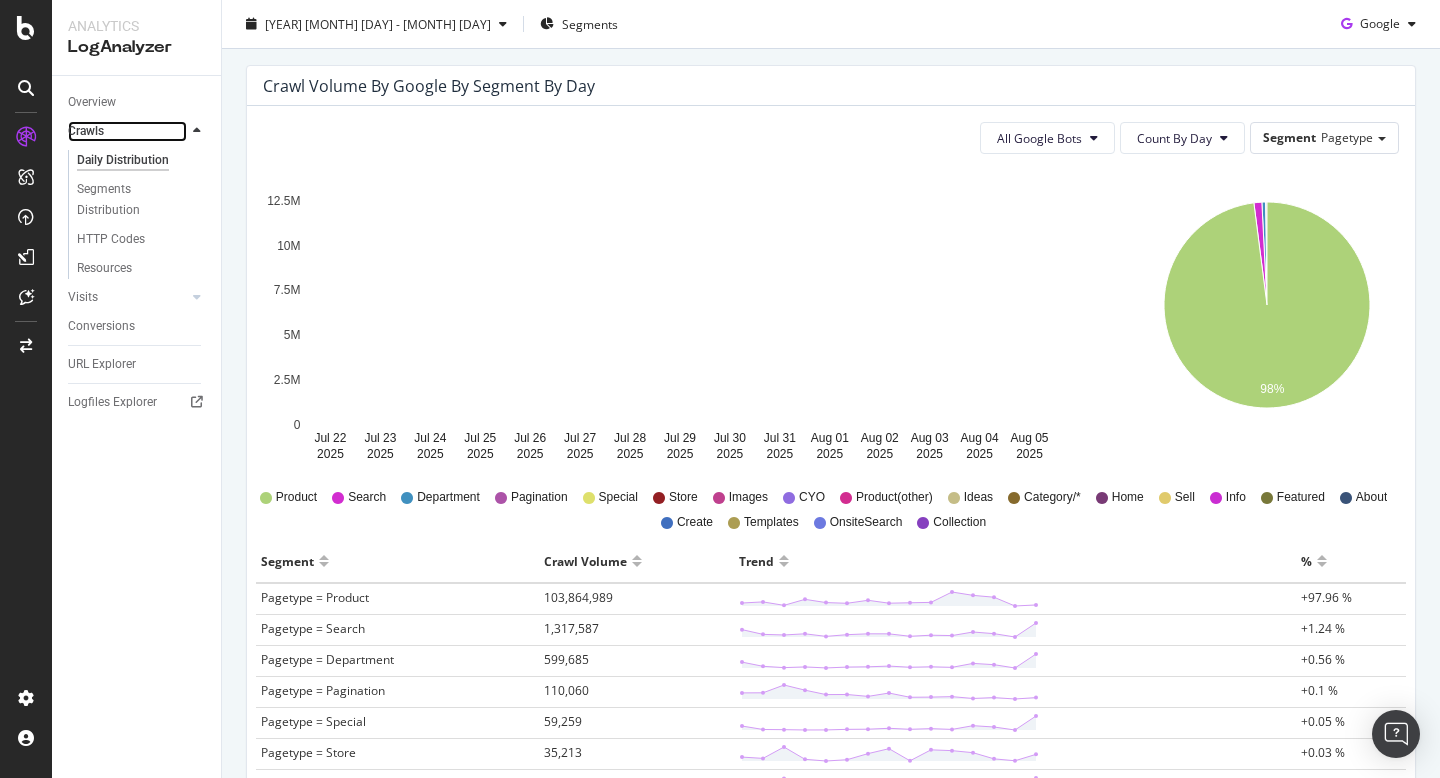 scroll, scrollTop: 367, scrollLeft: 0, axis: vertical 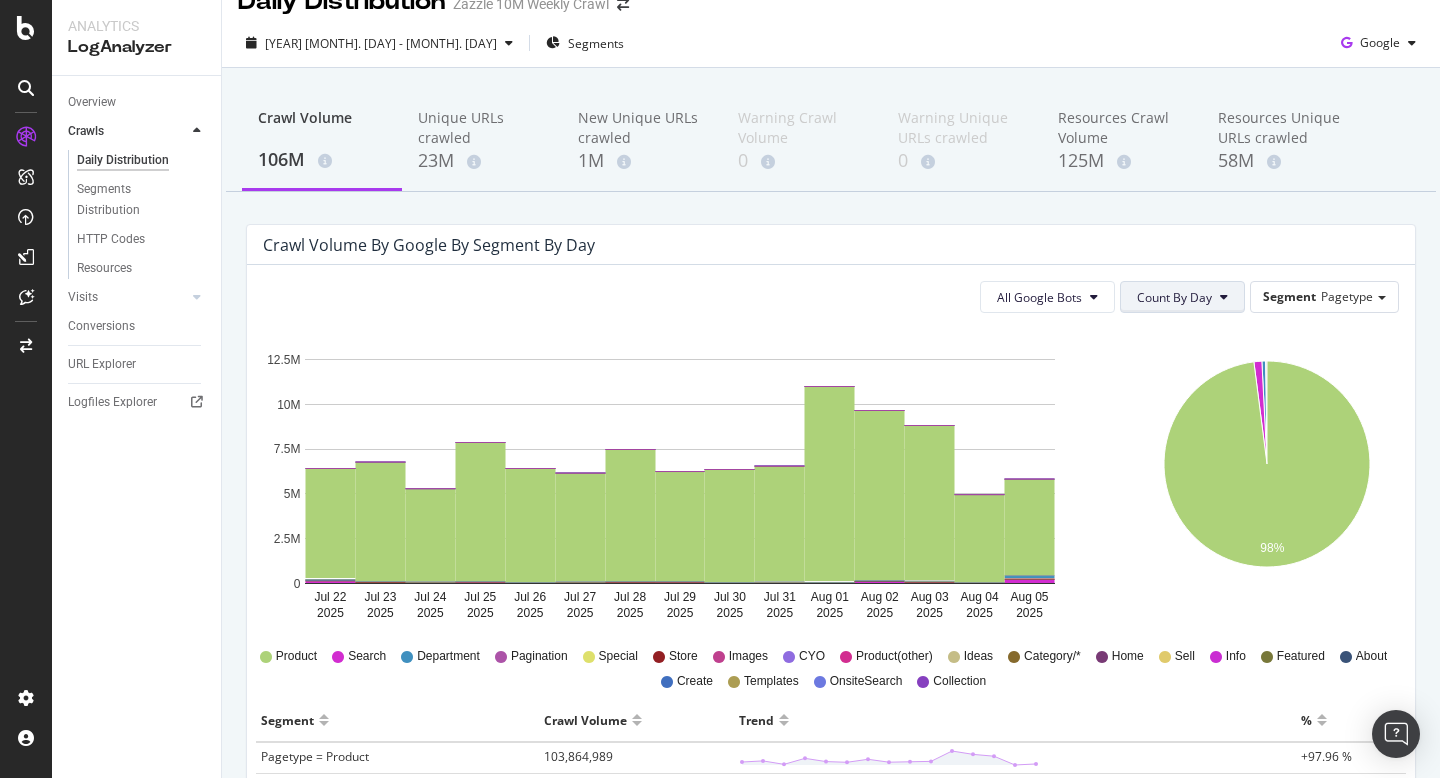 click on "Count By Day" at bounding box center [1174, 297] 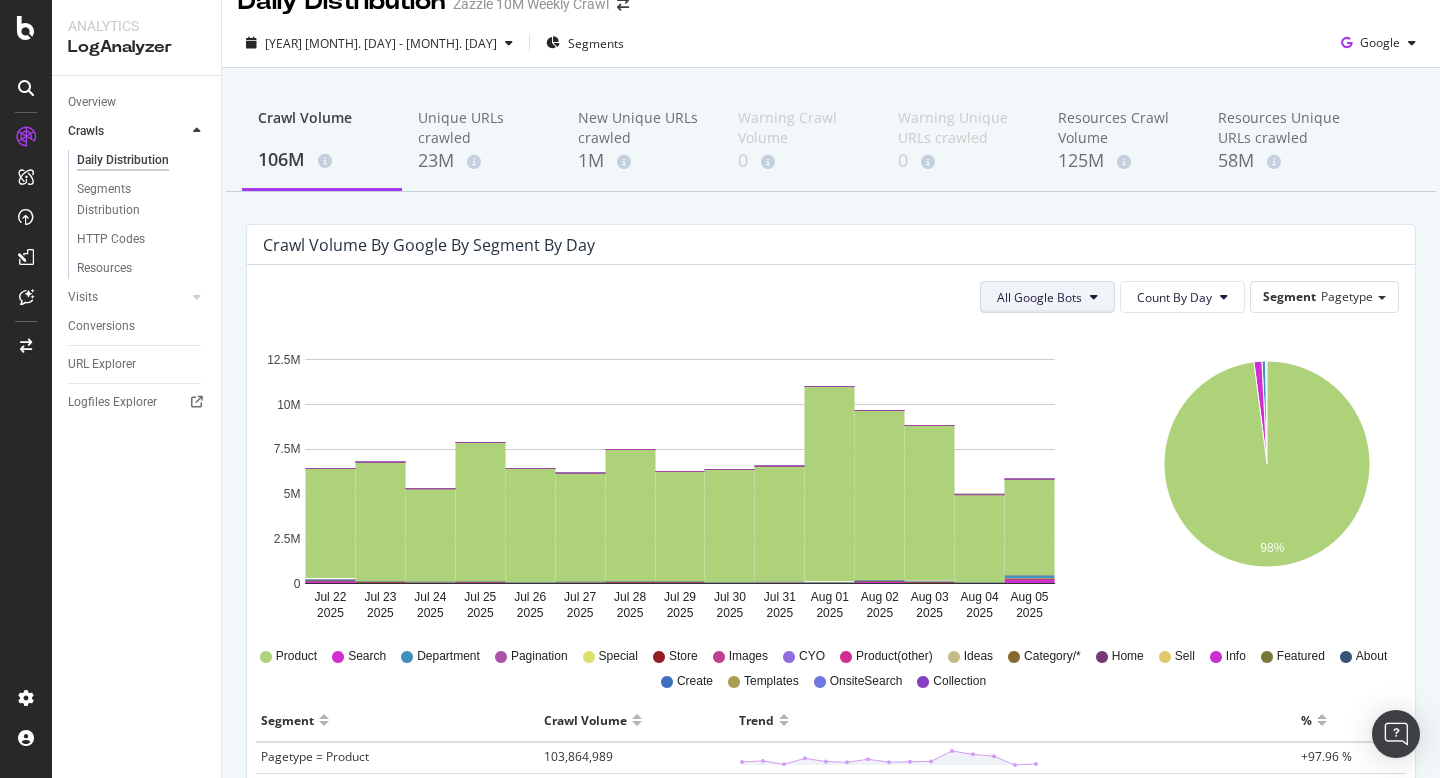 click on "All Google Bots" at bounding box center [1039, 297] 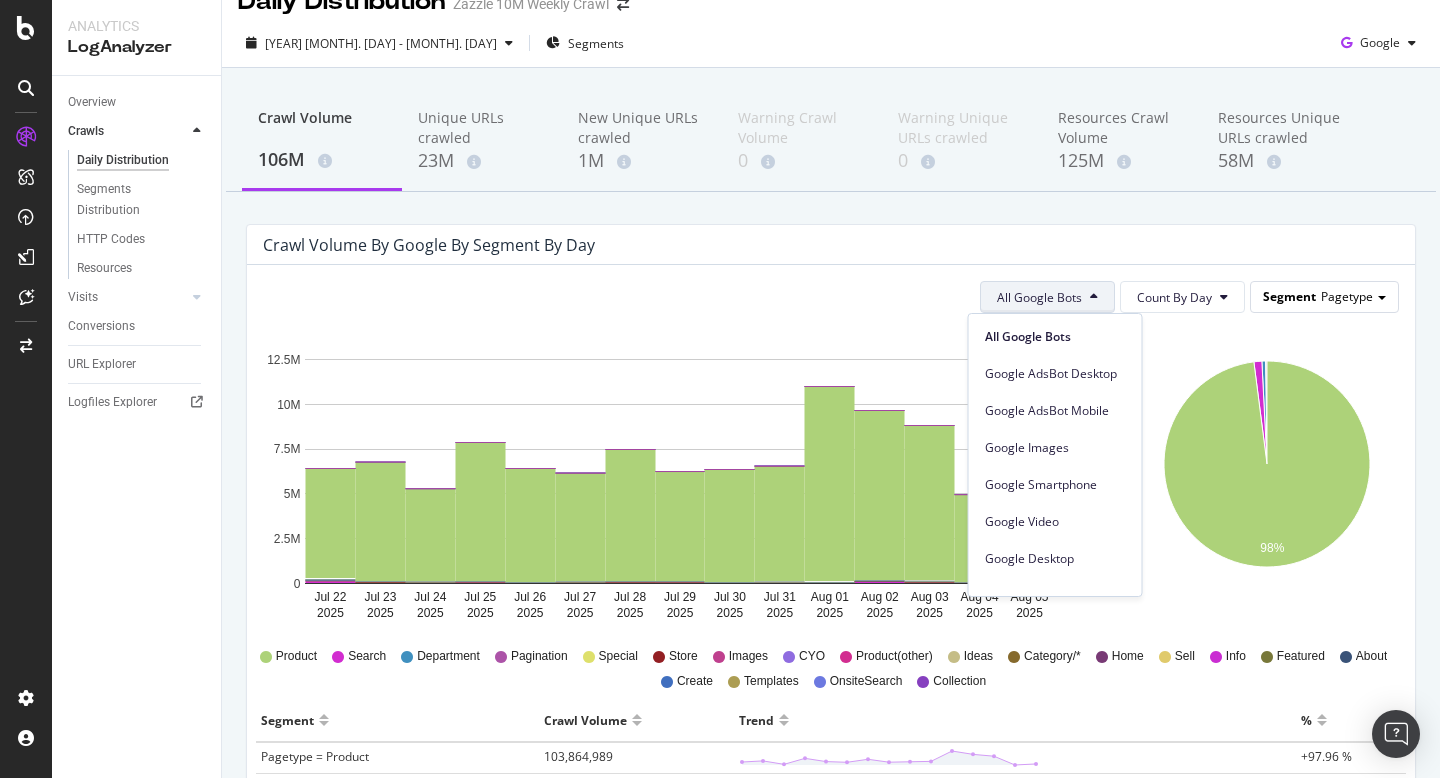 click on "Segment" at bounding box center (1289, 296) 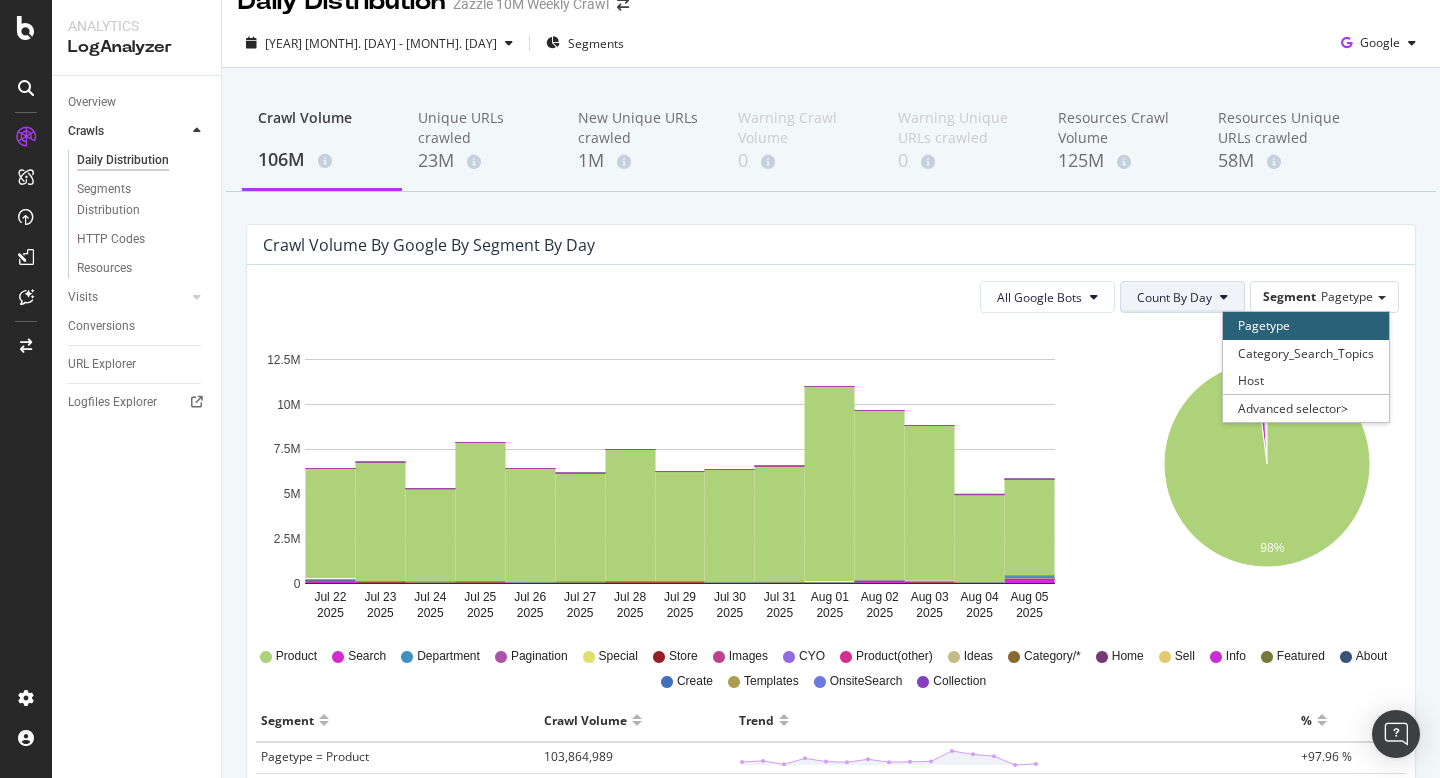 click on "Count By Day" at bounding box center (1174, 297) 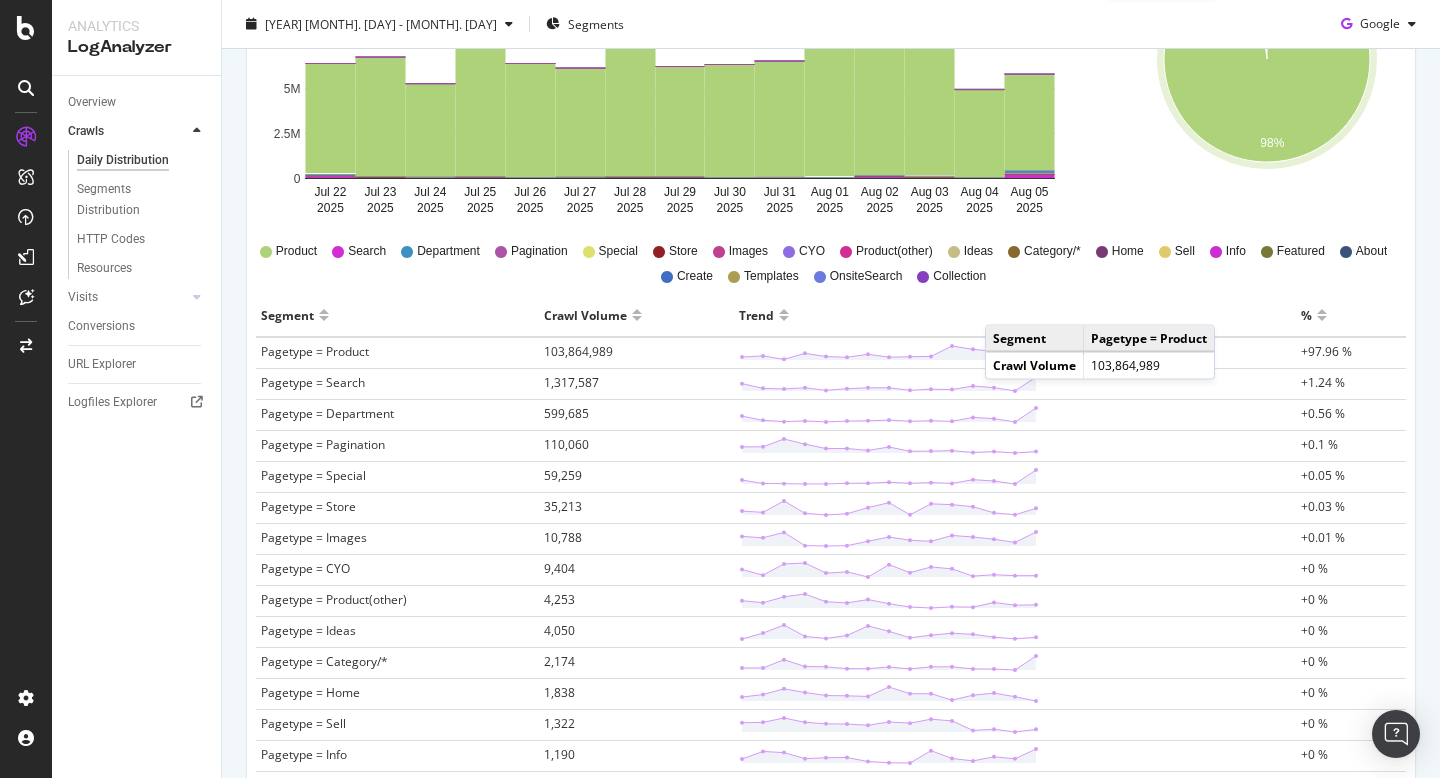 scroll, scrollTop: 260, scrollLeft: 0, axis: vertical 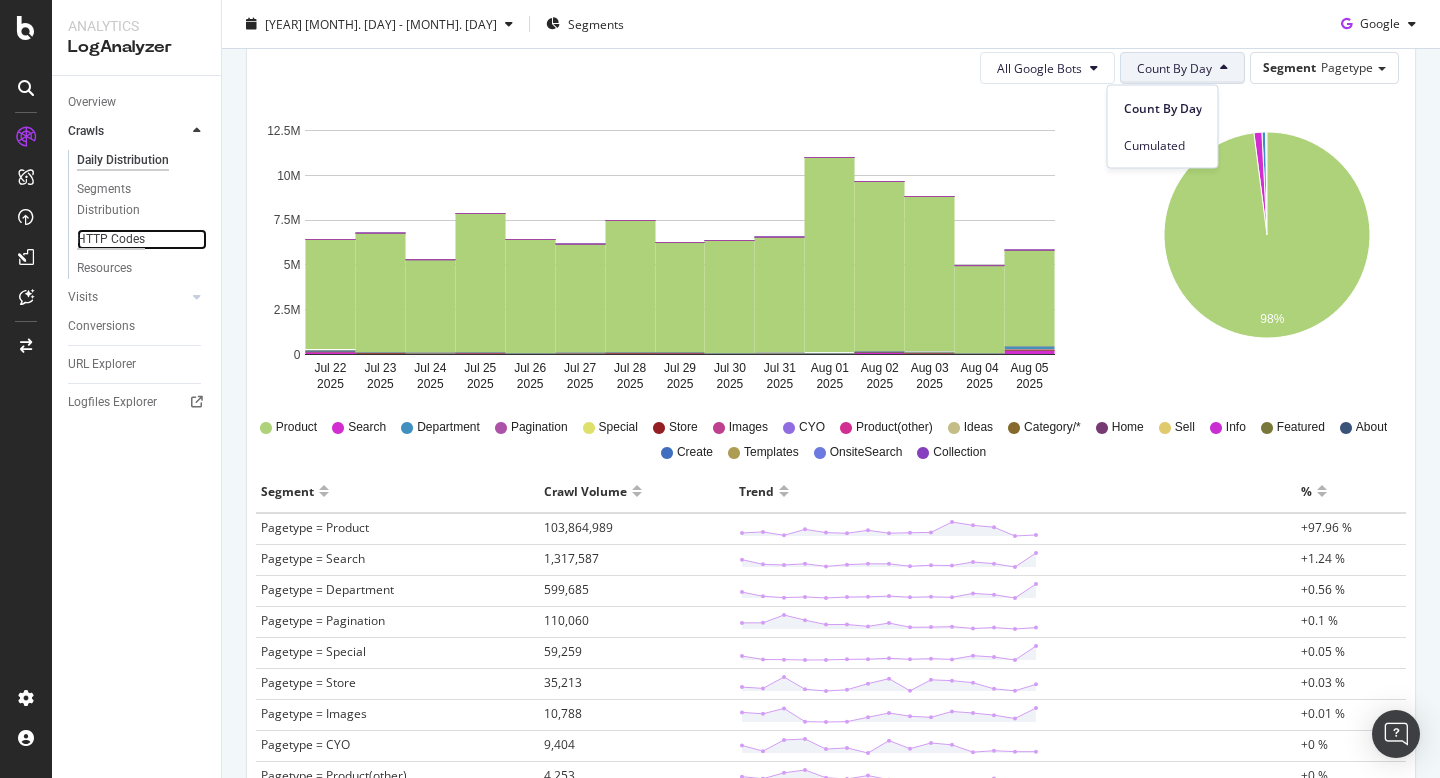 click on "HTTP Codes" at bounding box center [111, 239] 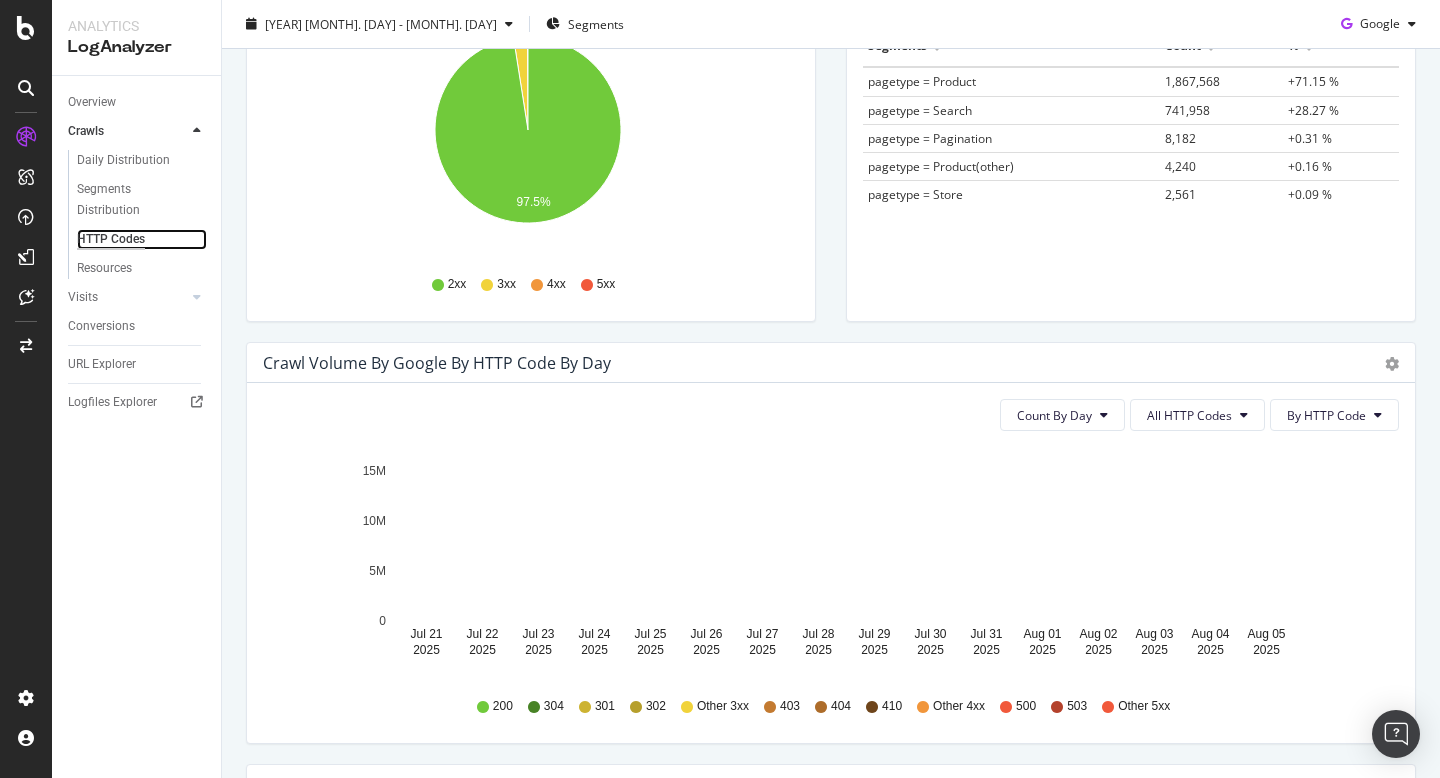 scroll, scrollTop: 433, scrollLeft: 0, axis: vertical 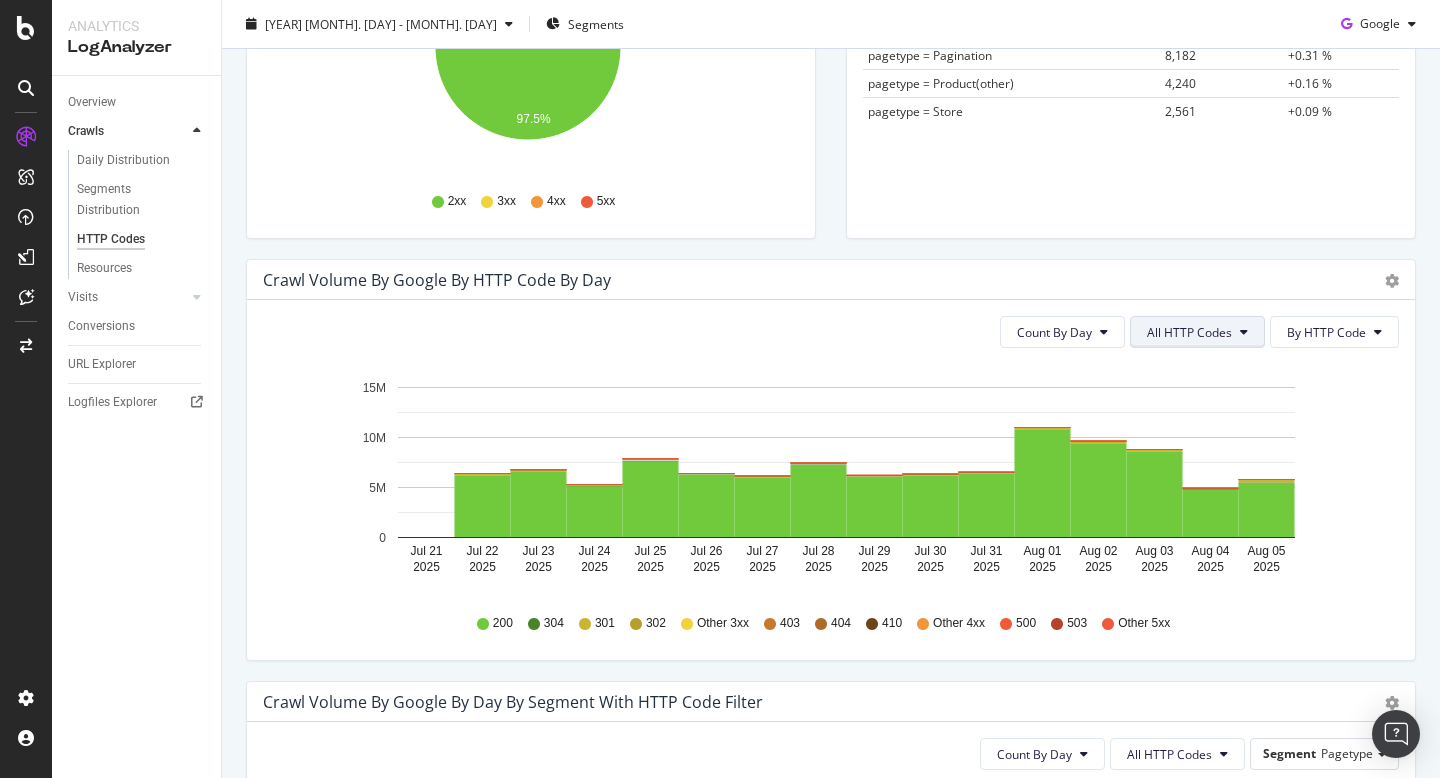 click on "All HTTP Codes" at bounding box center [1189, 332] 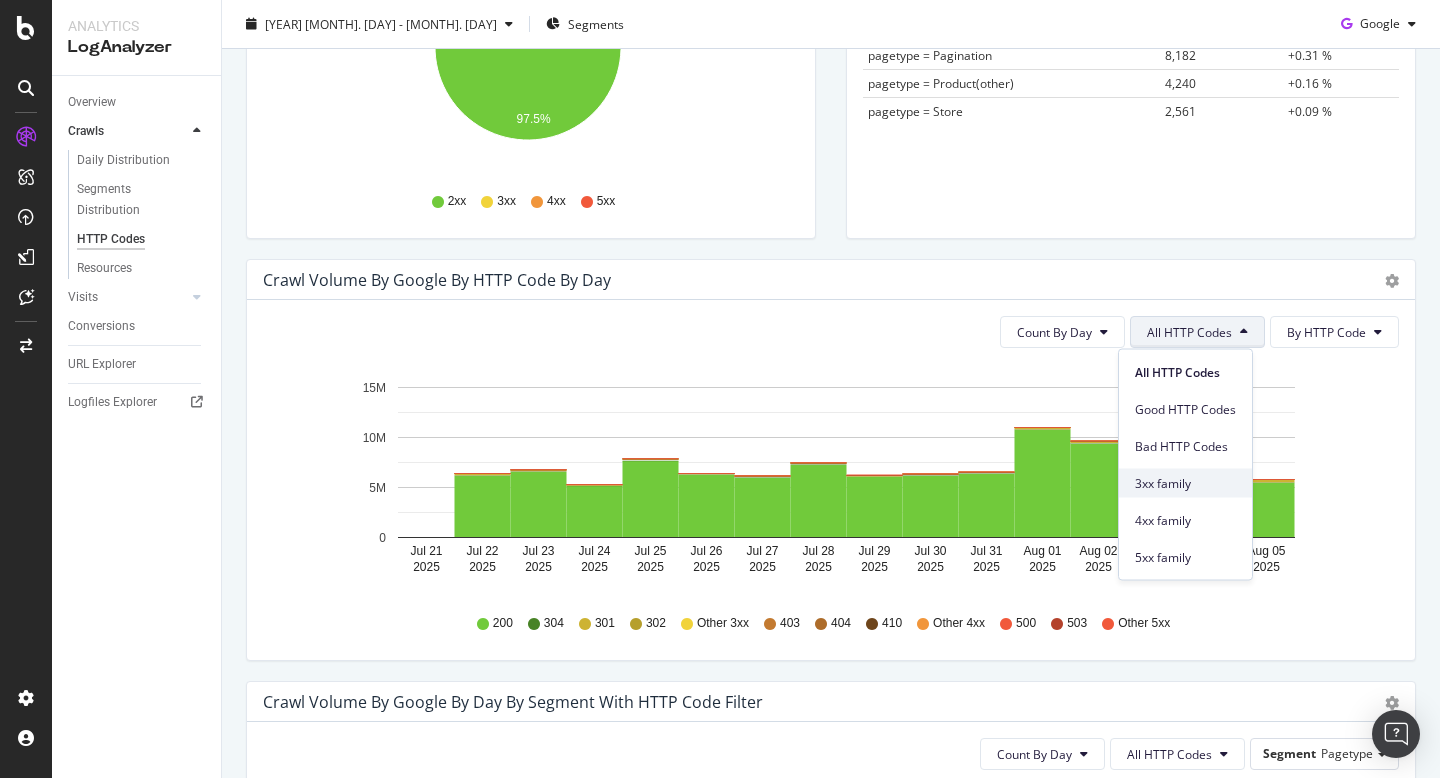 click on "3xx family" at bounding box center [1185, 483] 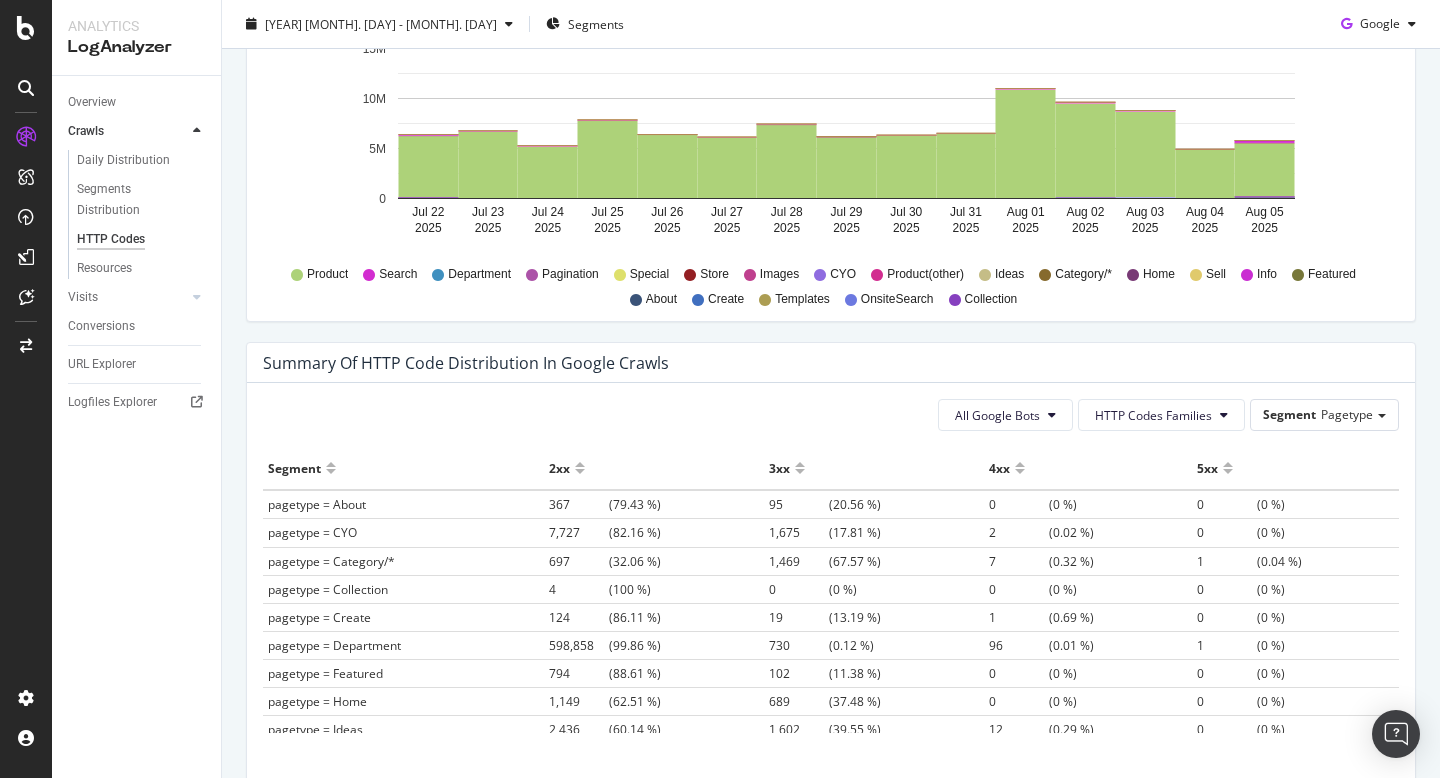 scroll, scrollTop: 1023, scrollLeft: 0, axis: vertical 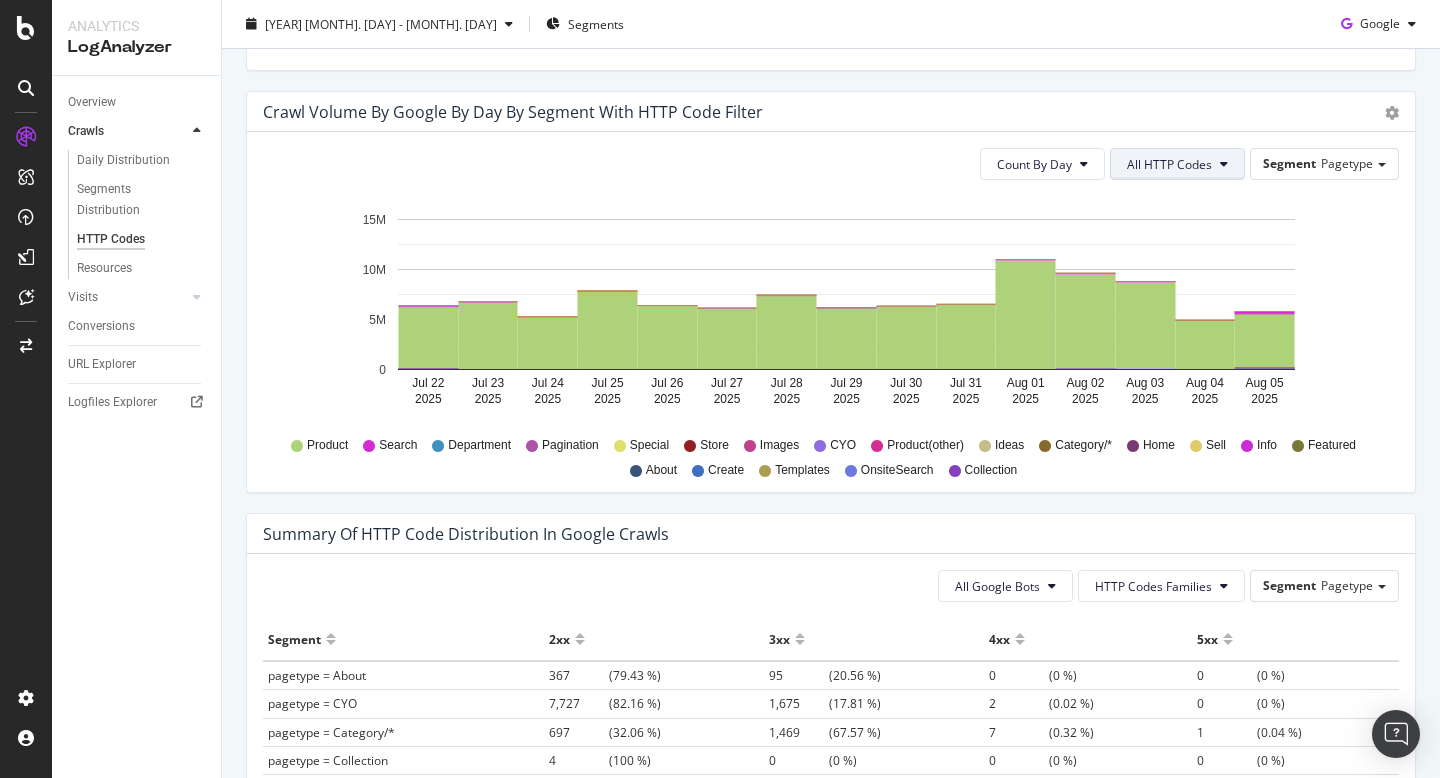 click on "All HTTP Codes" at bounding box center [1177, 164] 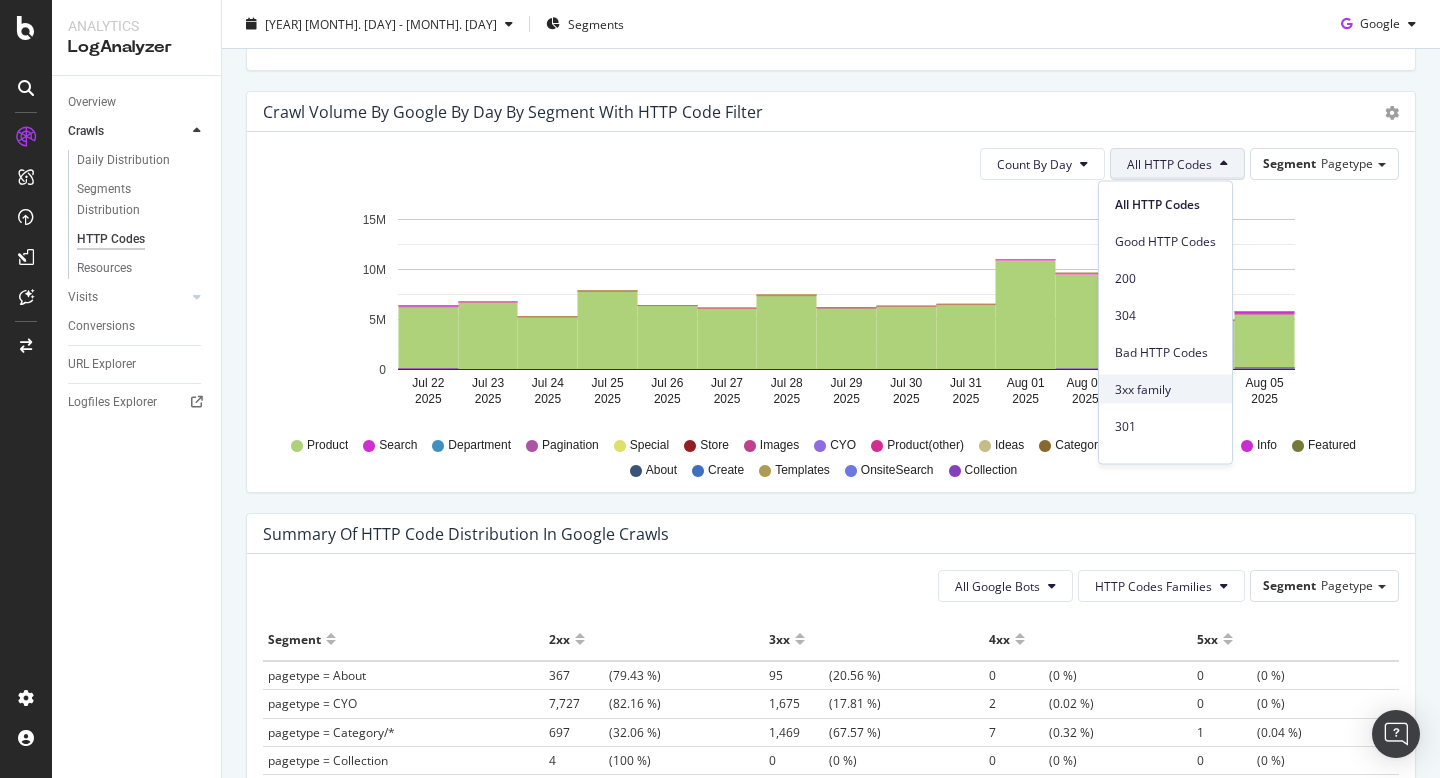 click on "3xx family" at bounding box center [1165, 389] 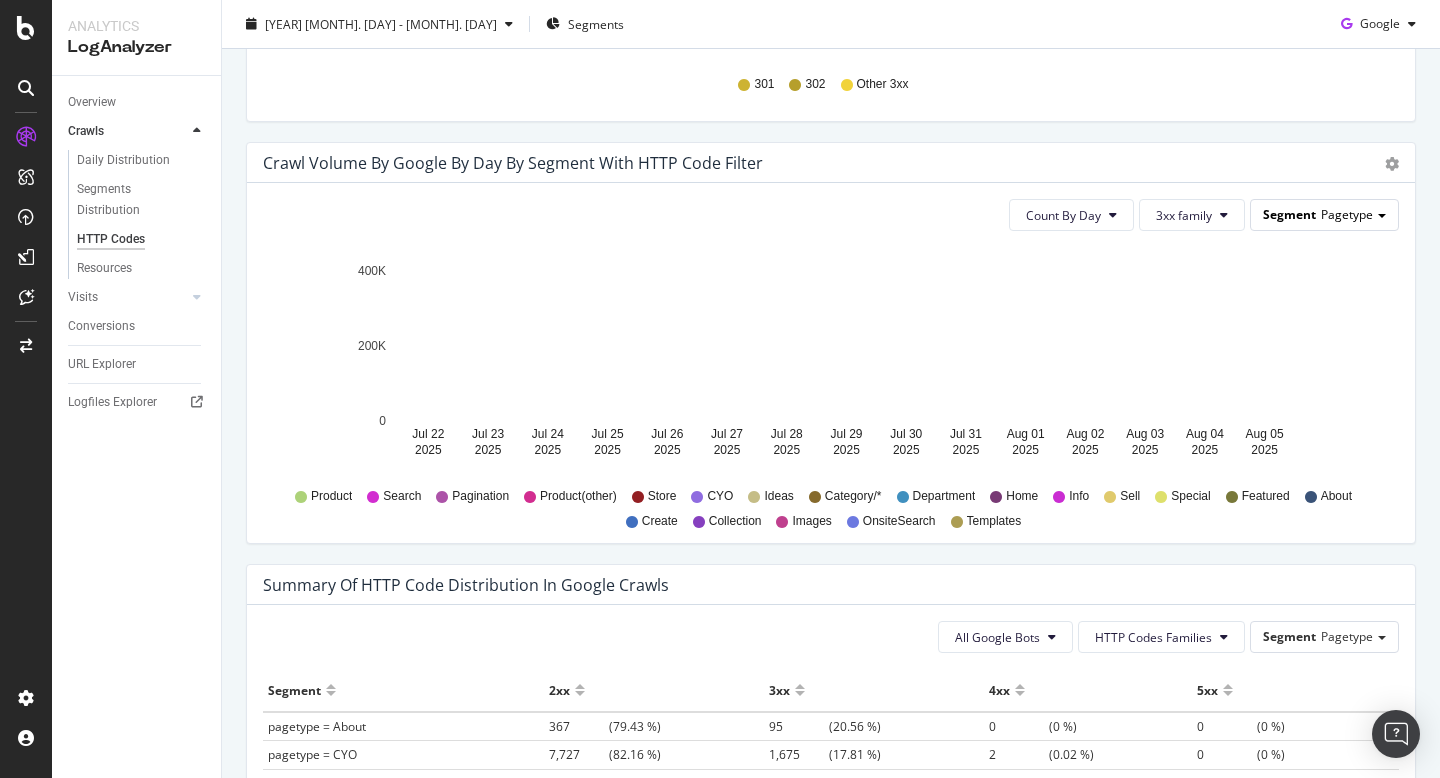 scroll, scrollTop: 963, scrollLeft: 0, axis: vertical 